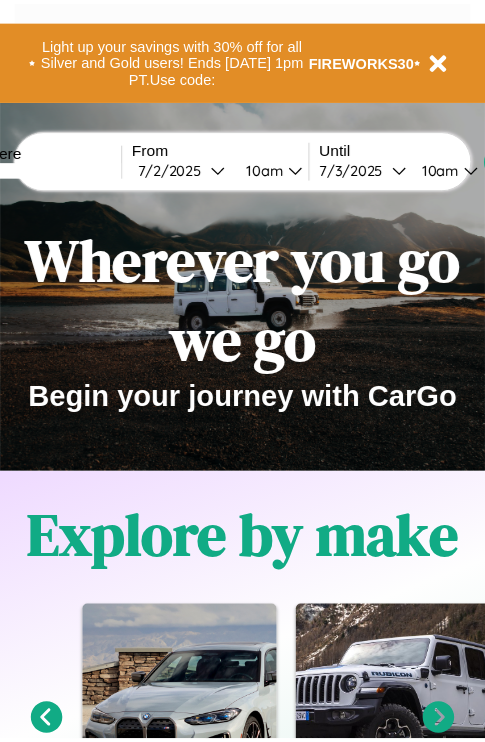scroll, scrollTop: 0, scrollLeft: 0, axis: both 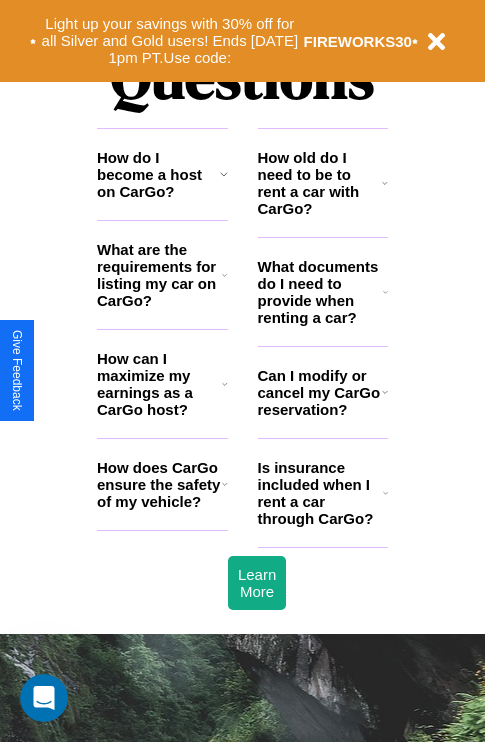 click on "How can I maximize my earnings as a CarGo host?" at bounding box center (159, 384) 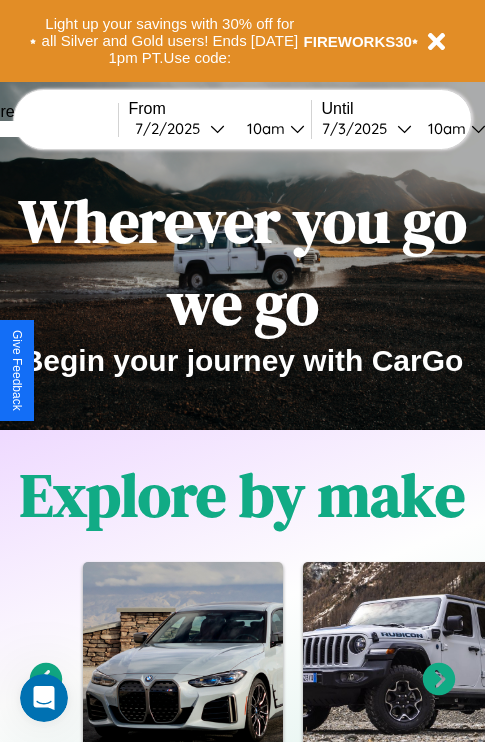 scroll, scrollTop: 0, scrollLeft: 0, axis: both 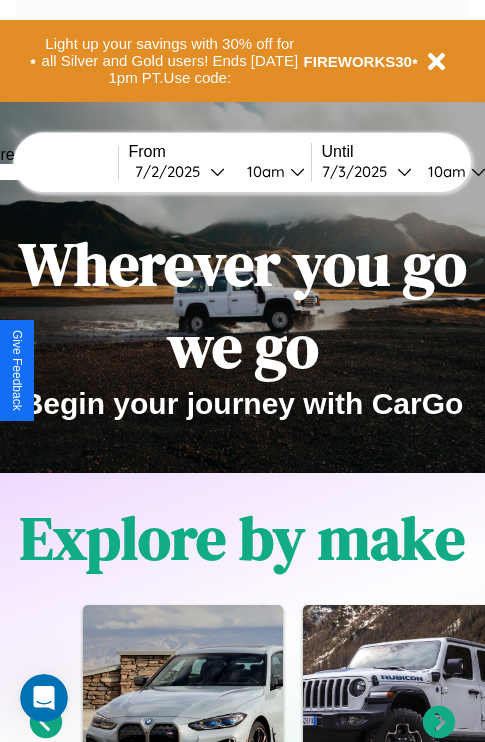 click at bounding box center [43, 172] 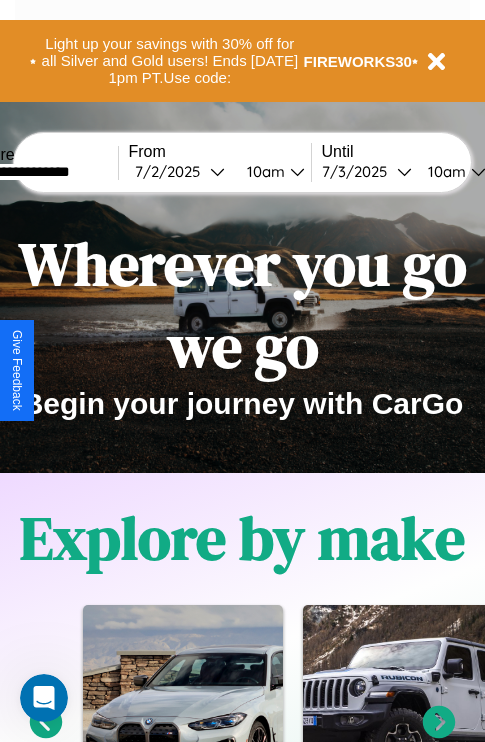 type on "**********" 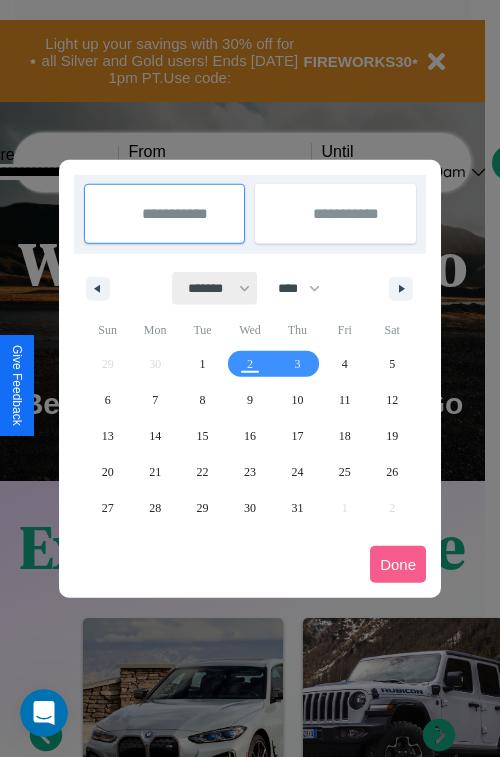 click on "******* ******** ***** ***** *** **** **** ****** ********* ******* ******** ********" at bounding box center [215, 288] 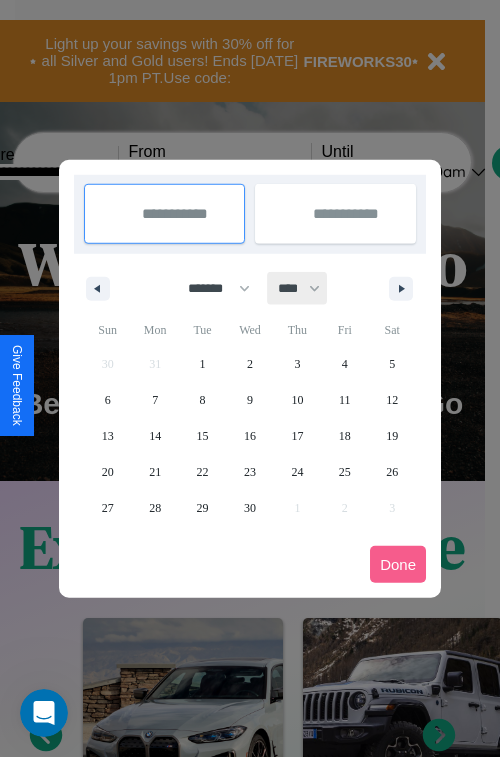 click on "**** **** **** **** **** **** **** **** **** **** **** **** **** **** **** **** **** **** **** **** **** **** **** **** **** **** **** **** **** **** **** **** **** **** **** **** **** **** **** **** **** **** **** **** **** **** **** **** **** **** **** **** **** **** **** **** **** **** **** **** **** **** **** **** **** **** **** **** **** **** **** **** **** **** **** **** **** **** **** **** **** **** **** **** **** **** **** **** **** **** **** **** **** **** **** **** **** **** **** **** **** **** **** **** **** **** **** **** **** **** **** **** **** **** **** **** **** **** **** **** ****" at bounding box center [298, 288] 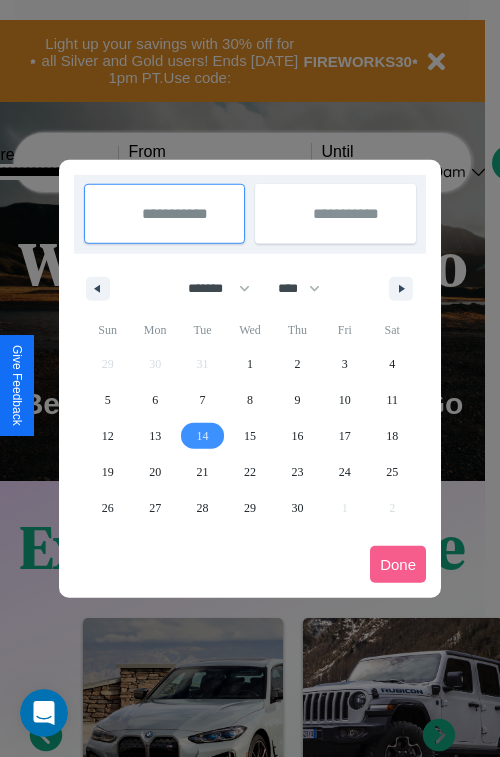 click on "14" at bounding box center [203, 436] 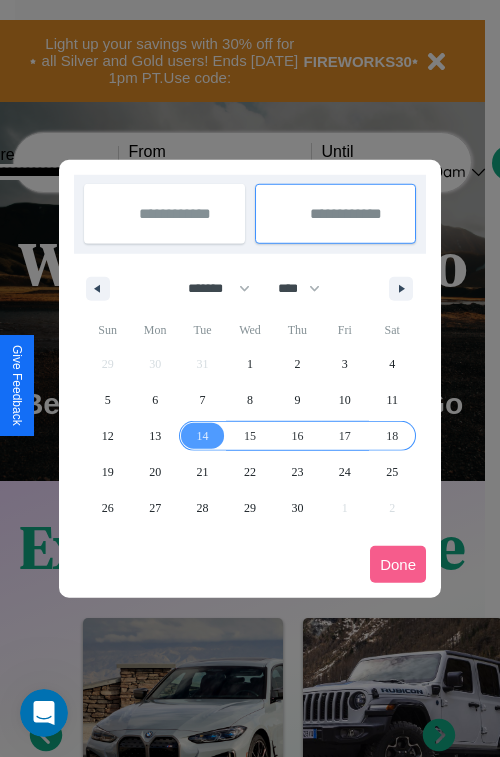 click on "18" at bounding box center [392, 436] 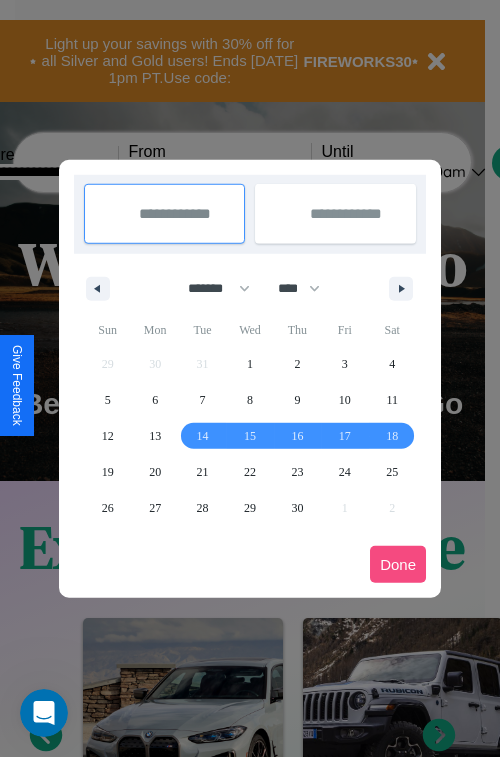 click on "Done" at bounding box center [398, 564] 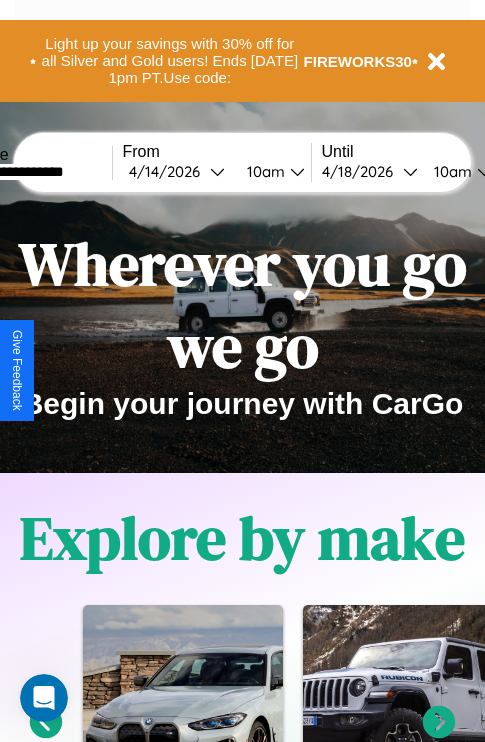 scroll, scrollTop: 0, scrollLeft: 74, axis: horizontal 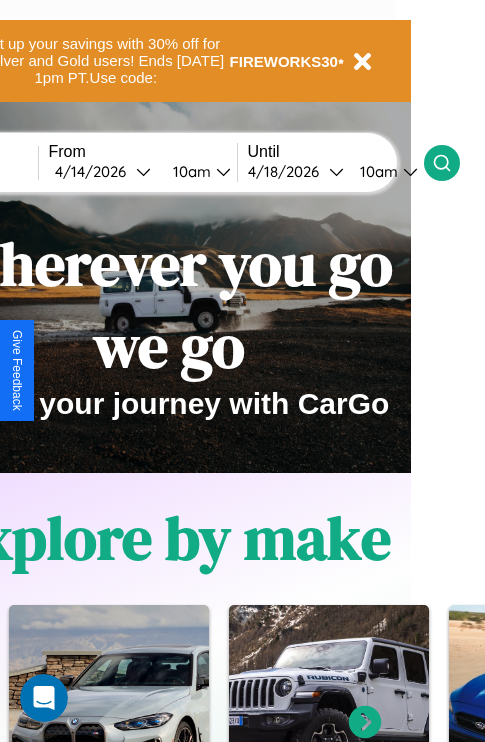 click 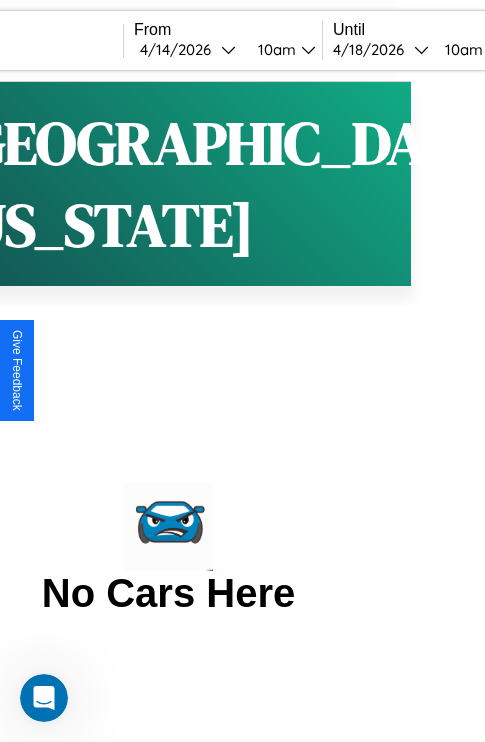 scroll, scrollTop: 0, scrollLeft: 0, axis: both 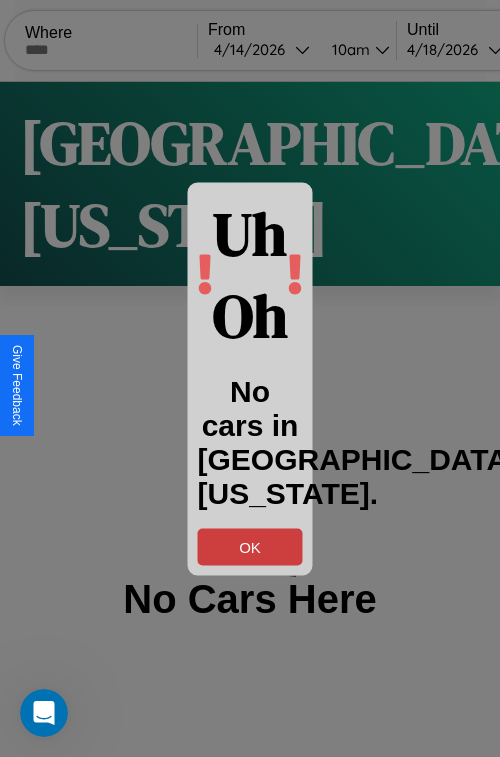 click on "OK" at bounding box center [250, 546] 